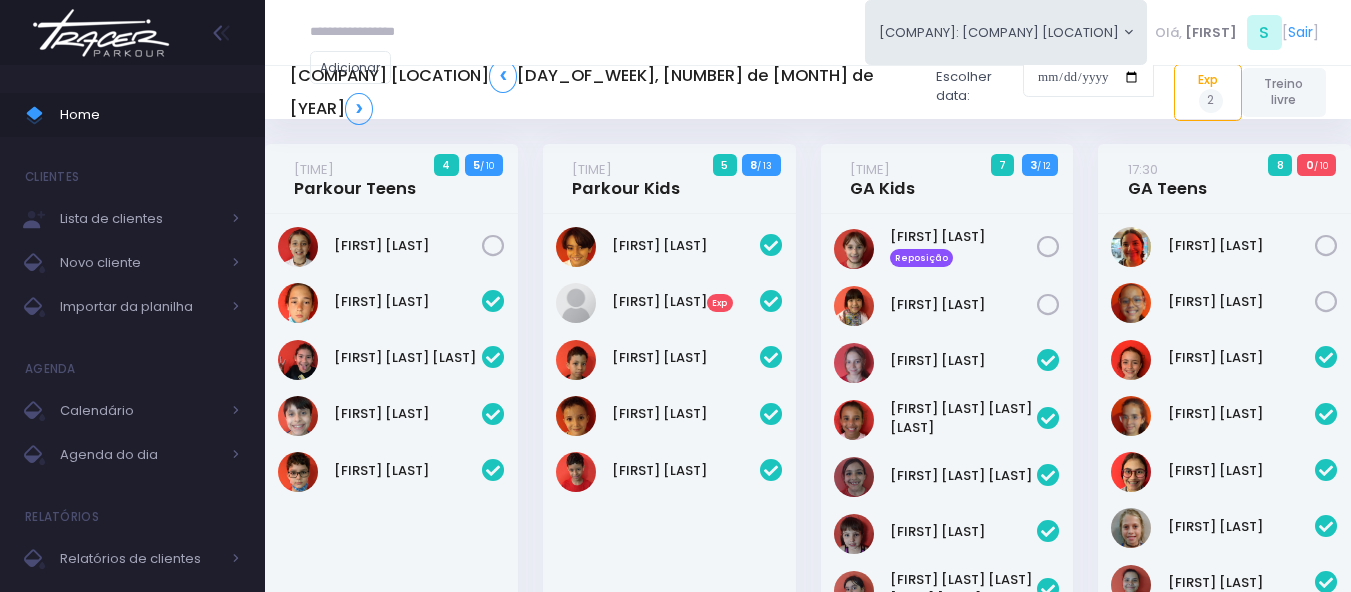 scroll, scrollTop: 0, scrollLeft: 0, axis: both 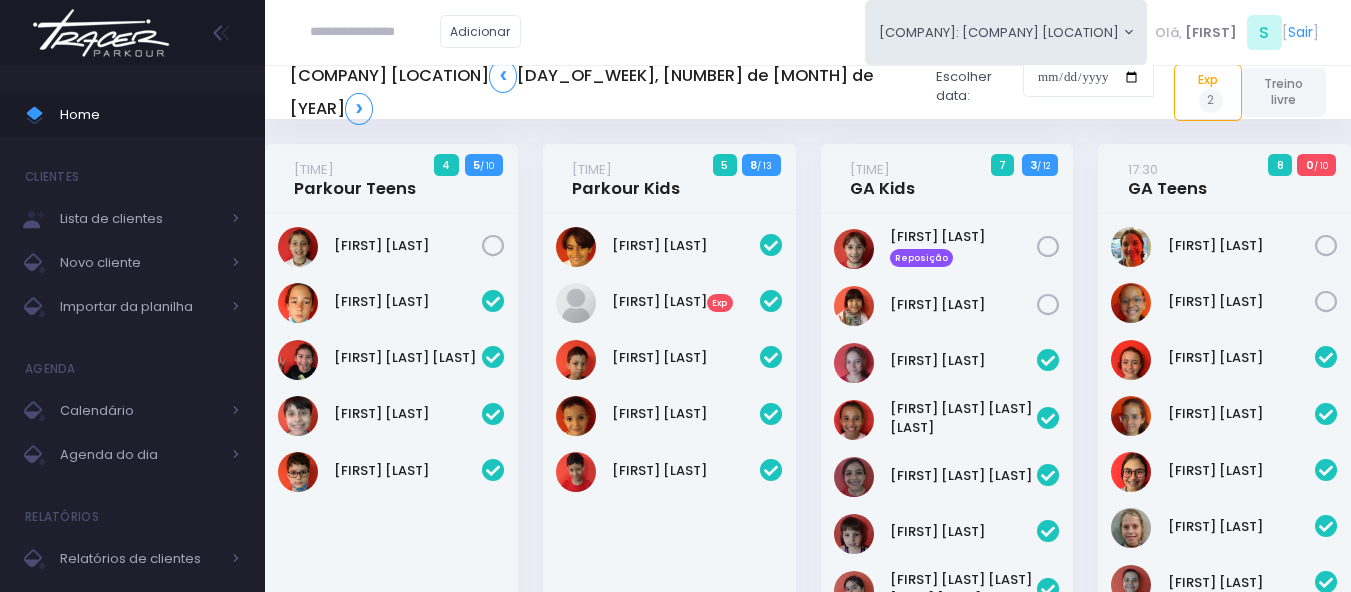 click at bounding box center (101, 33) 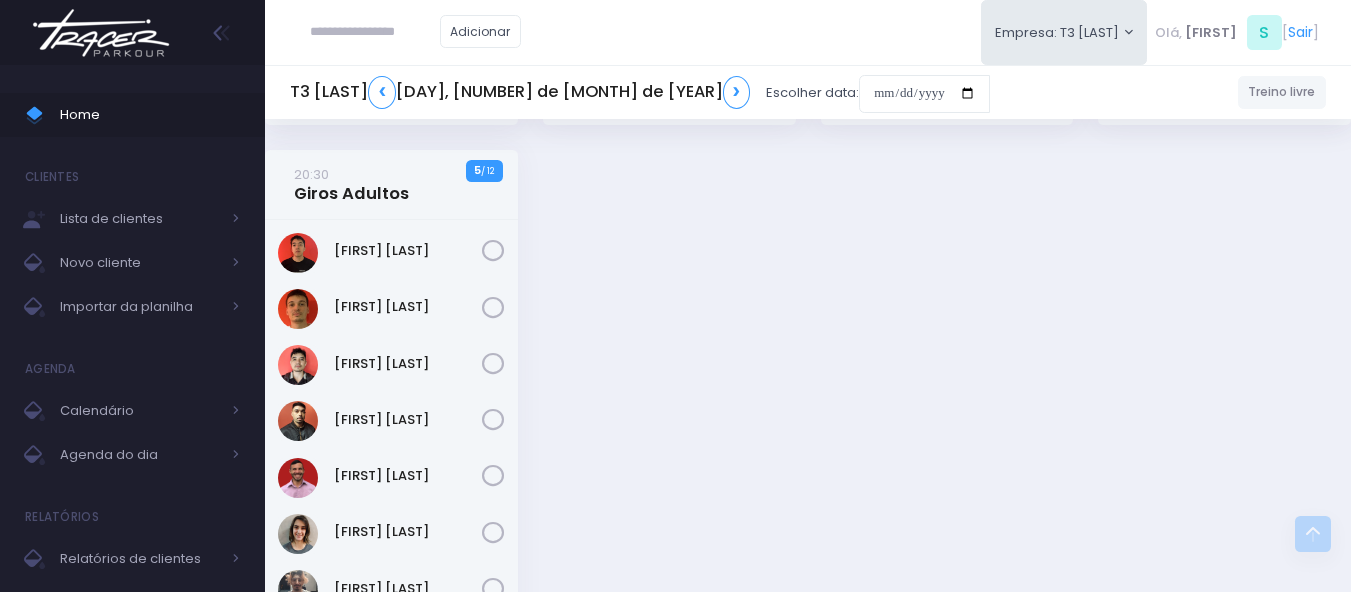 scroll, scrollTop: 1536, scrollLeft: 0, axis: vertical 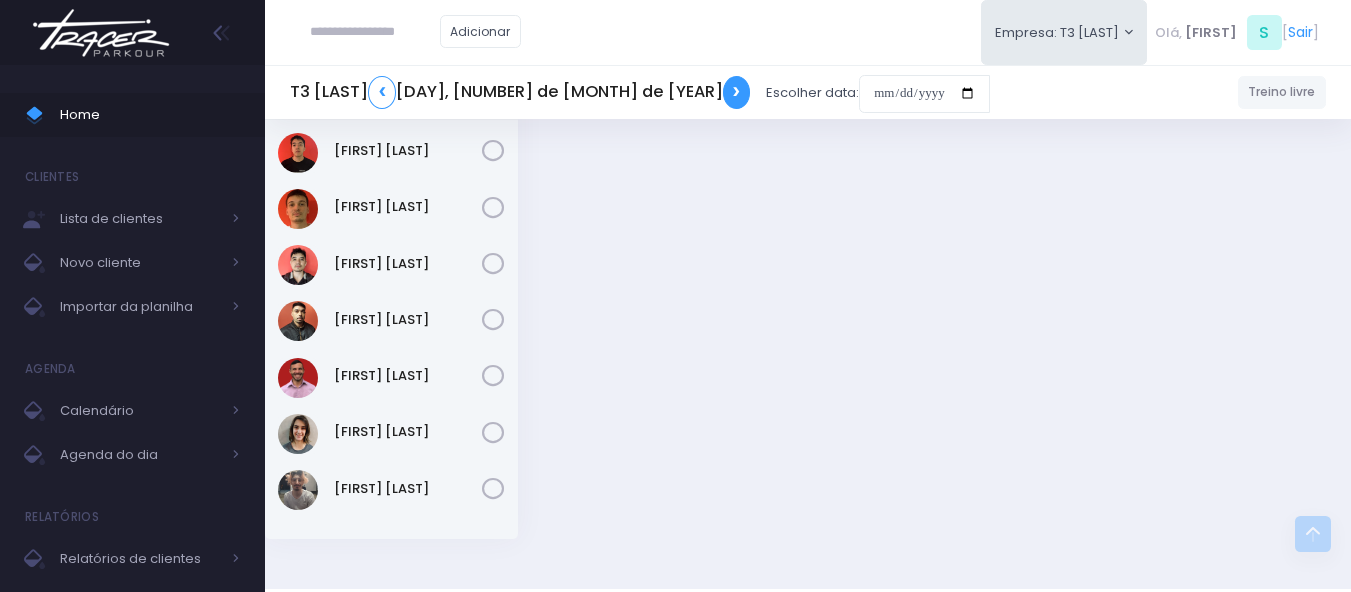 click on "❯" at bounding box center [737, 92] 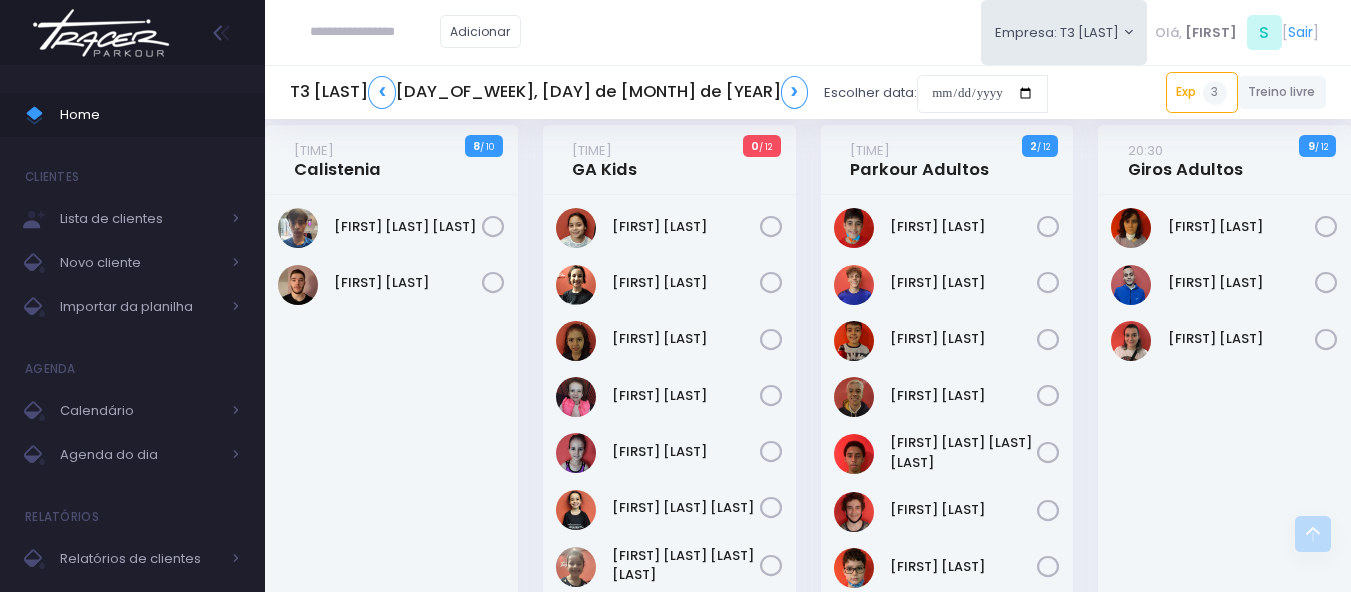 scroll, scrollTop: 1384, scrollLeft: 0, axis: vertical 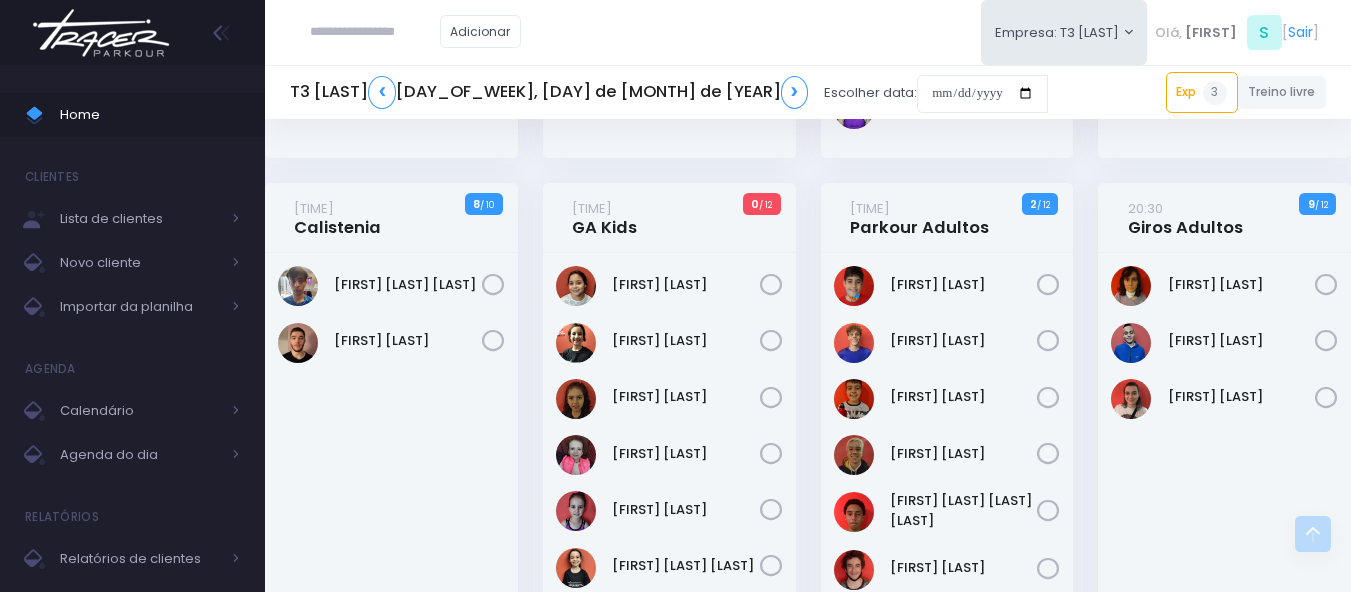click at bounding box center [101, 33] 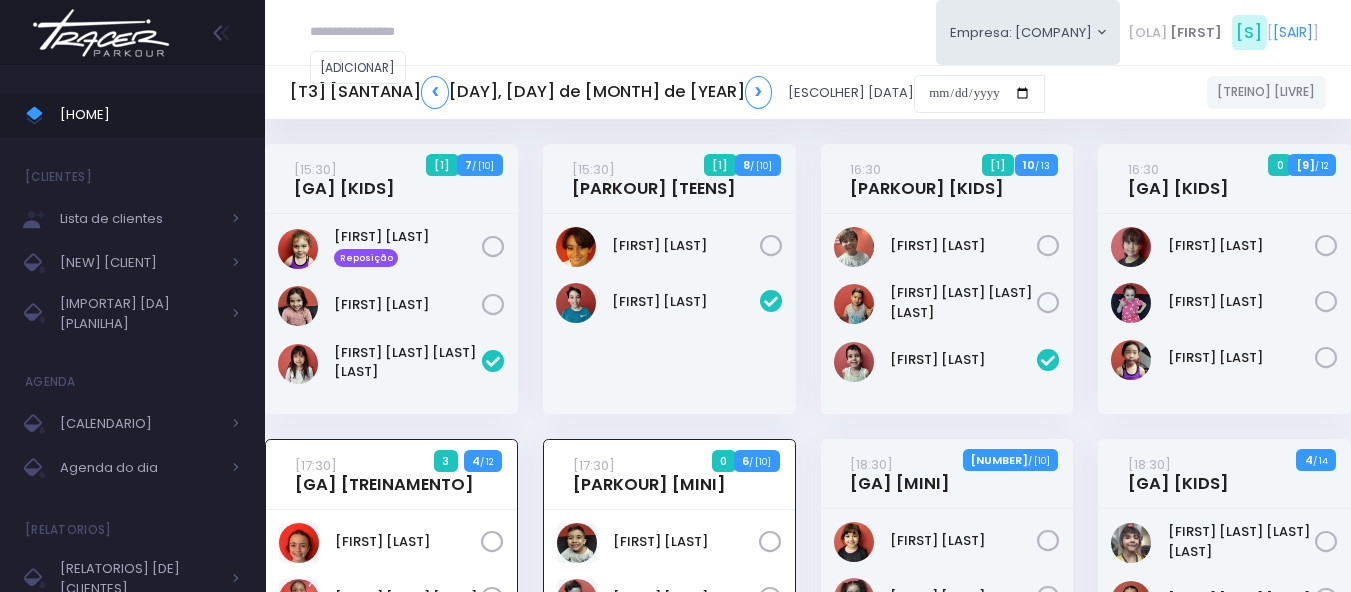 scroll, scrollTop: 0, scrollLeft: 0, axis: both 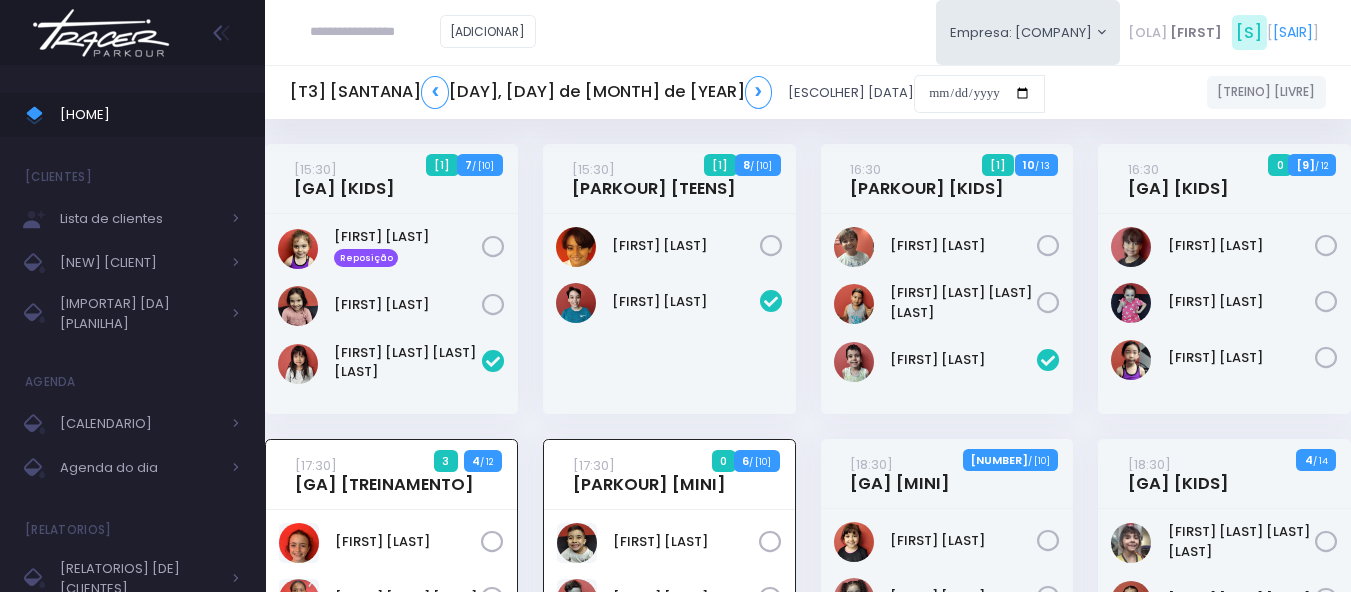 click at bounding box center [101, 33] 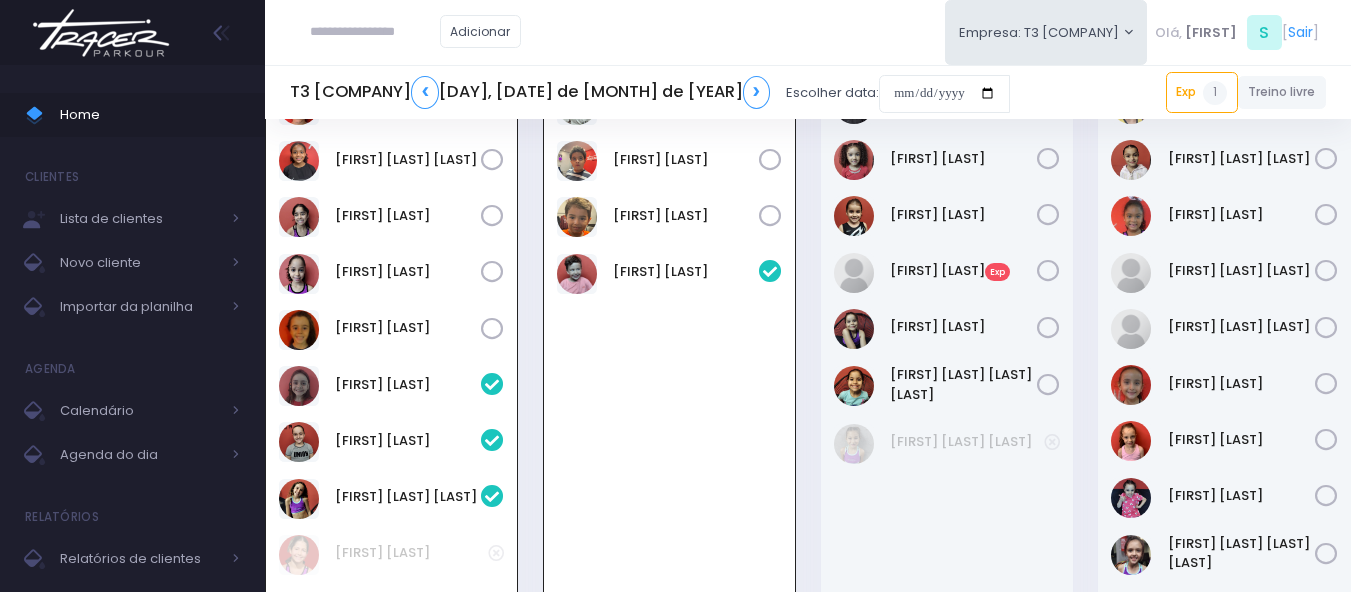 scroll, scrollTop: 336, scrollLeft: 0, axis: vertical 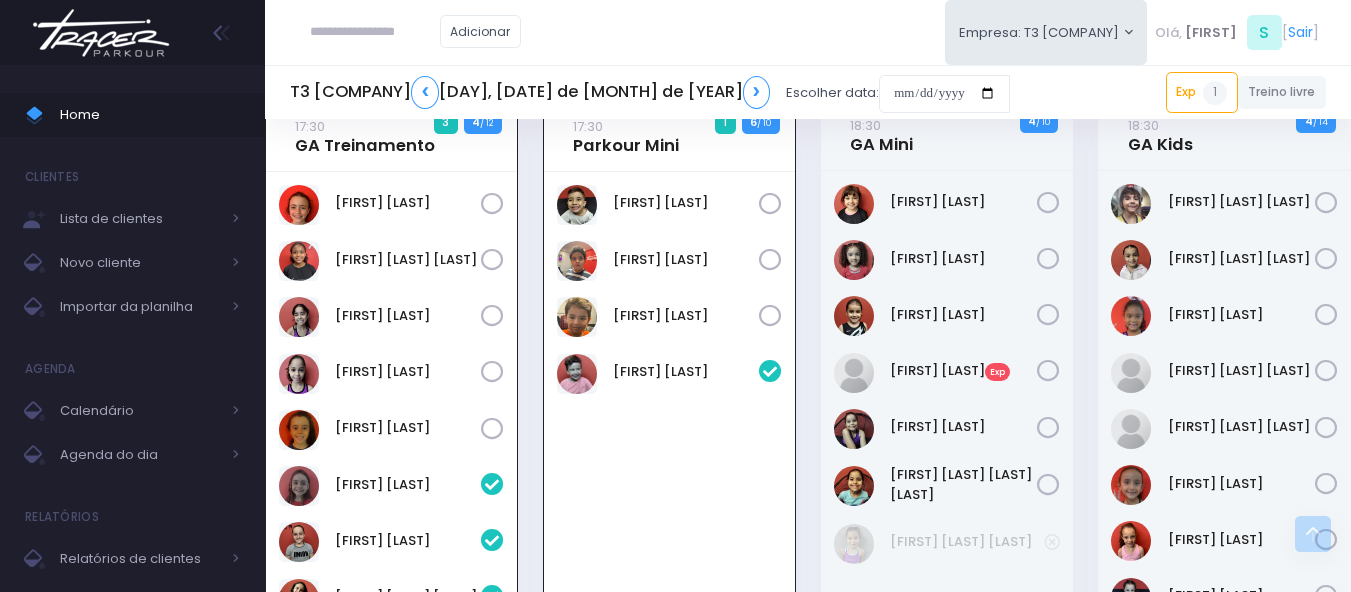 click at bounding box center [101, 33] 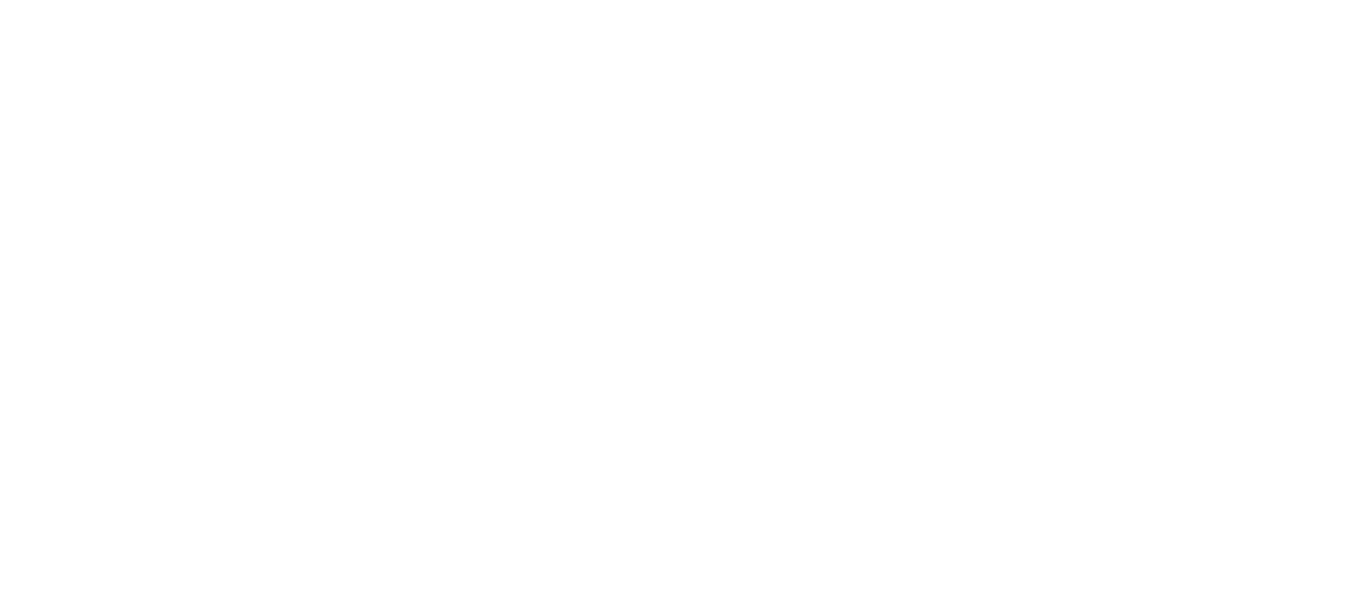 scroll, scrollTop: 436, scrollLeft: 0, axis: vertical 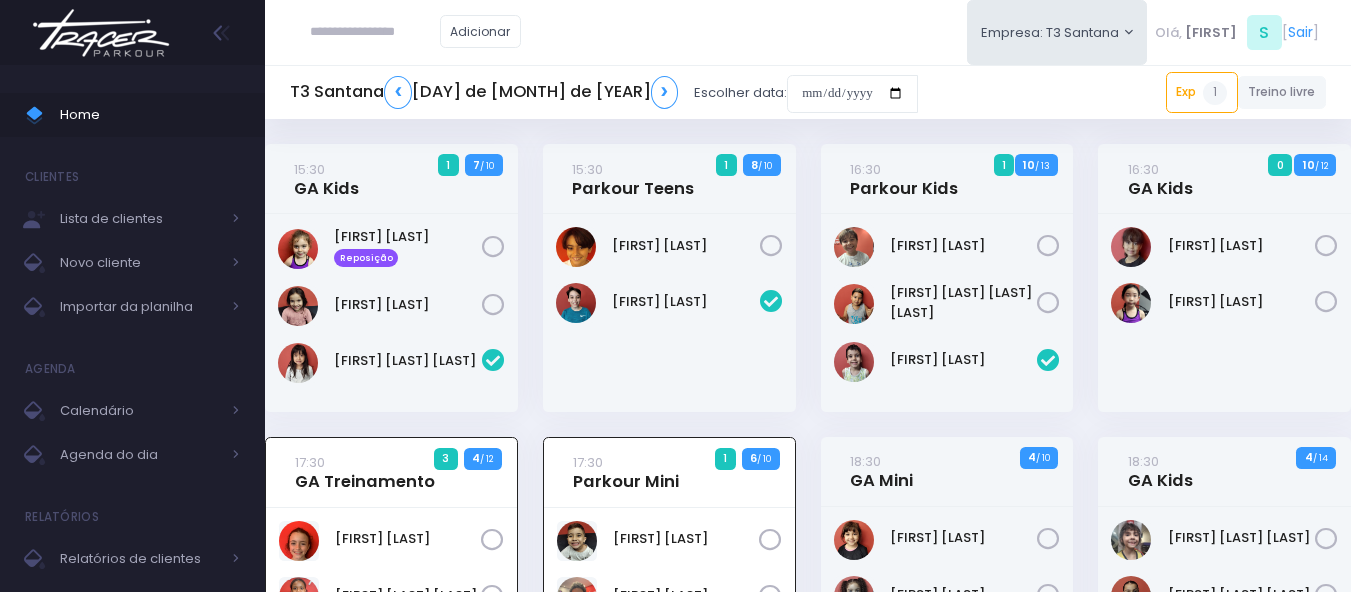 click at bounding box center [101, 33] 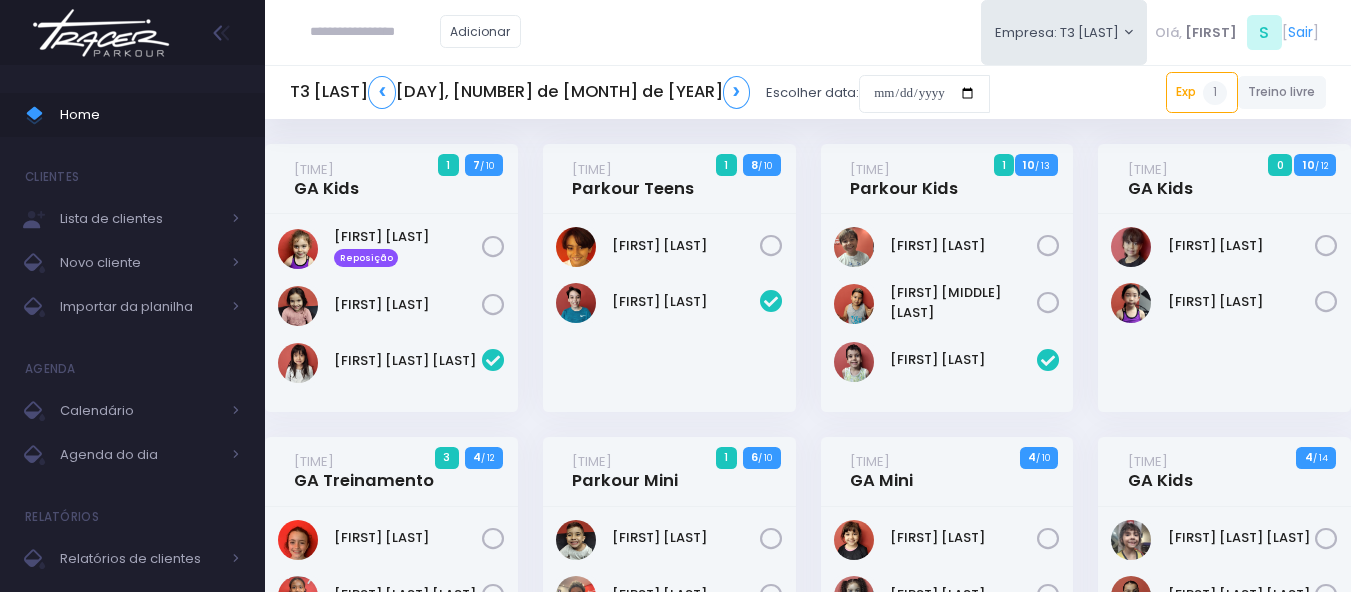 scroll, scrollTop: 0, scrollLeft: 0, axis: both 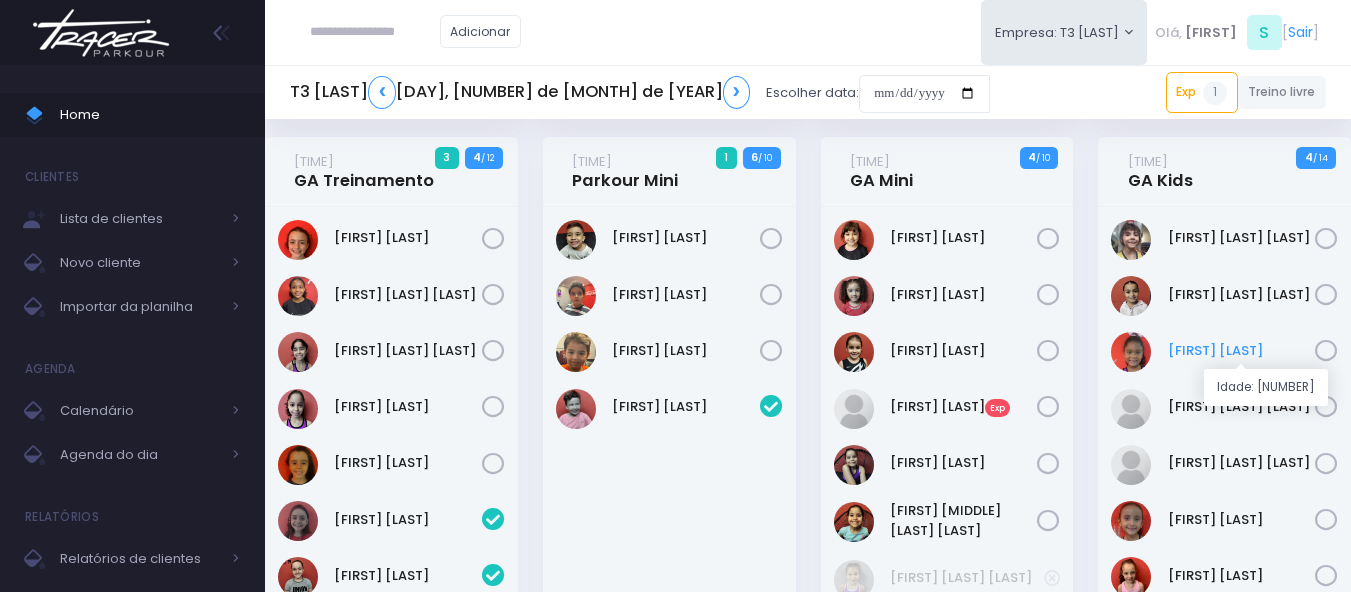 click on "[FIRST] [LAST]" at bounding box center [1242, 351] 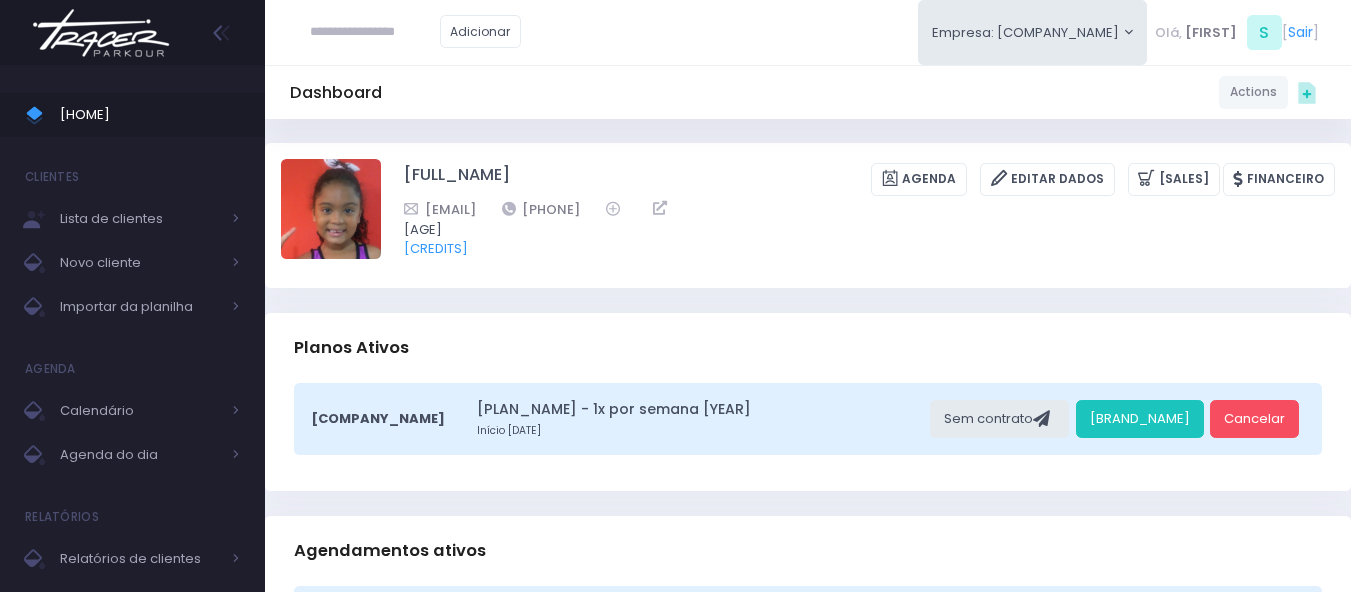 scroll, scrollTop: 0, scrollLeft: 0, axis: both 